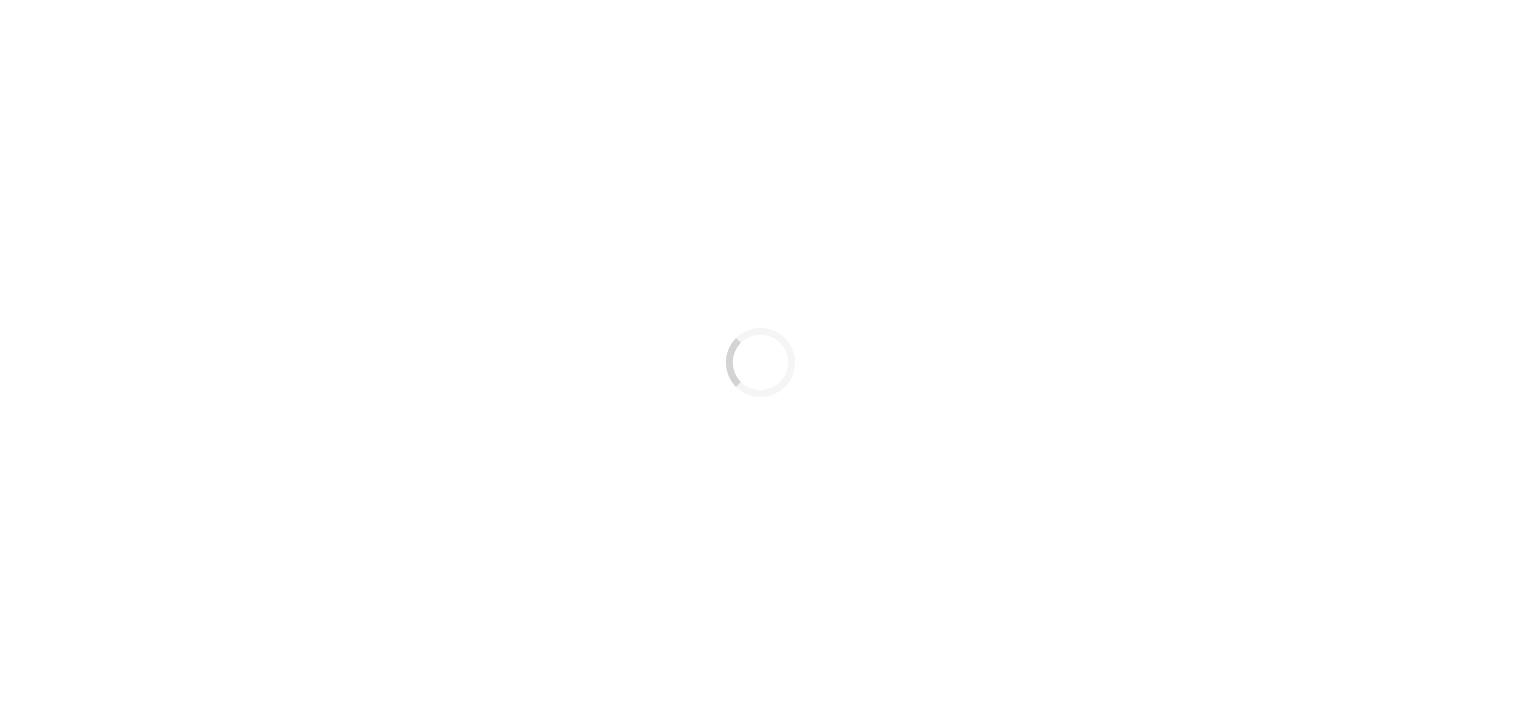 scroll, scrollTop: 0, scrollLeft: 0, axis: both 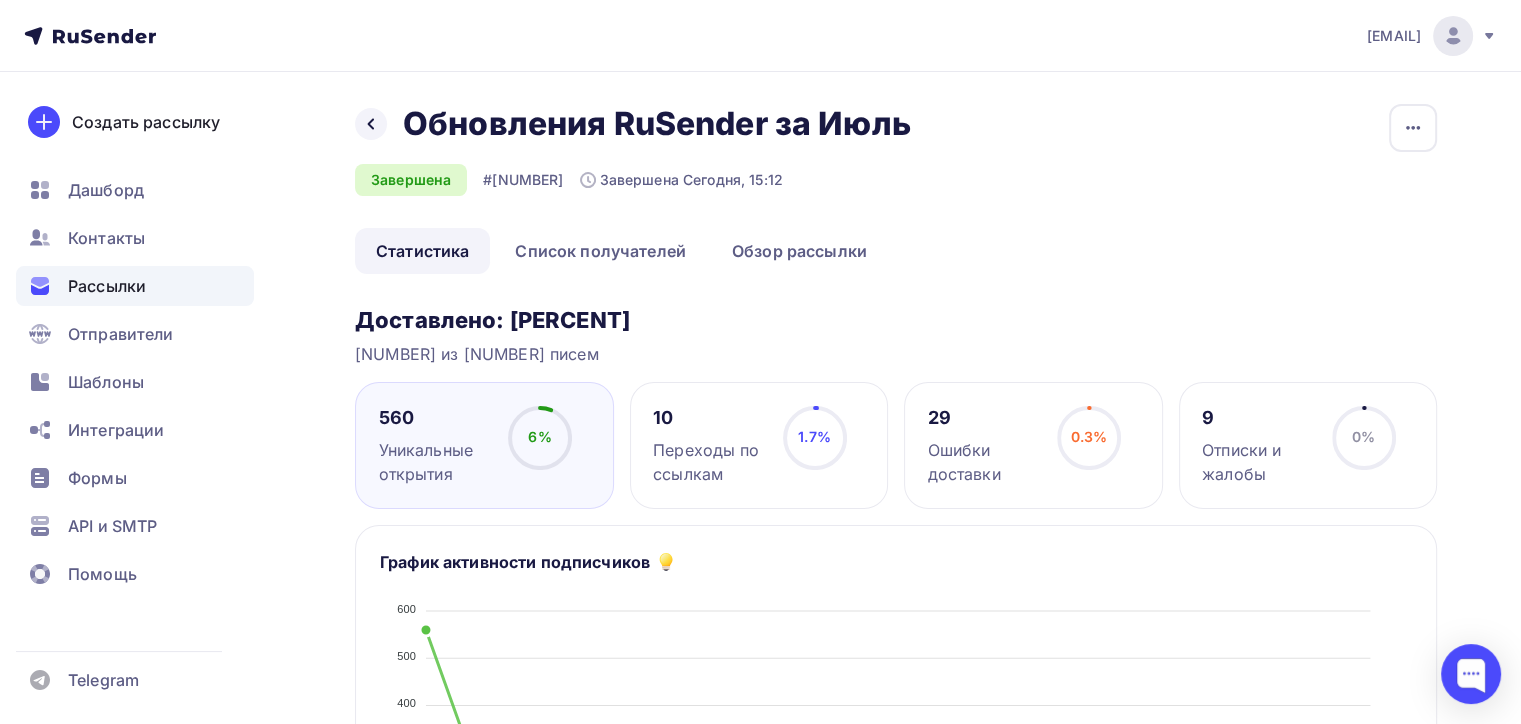 click on "Рассылки" at bounding box center (107, 286) 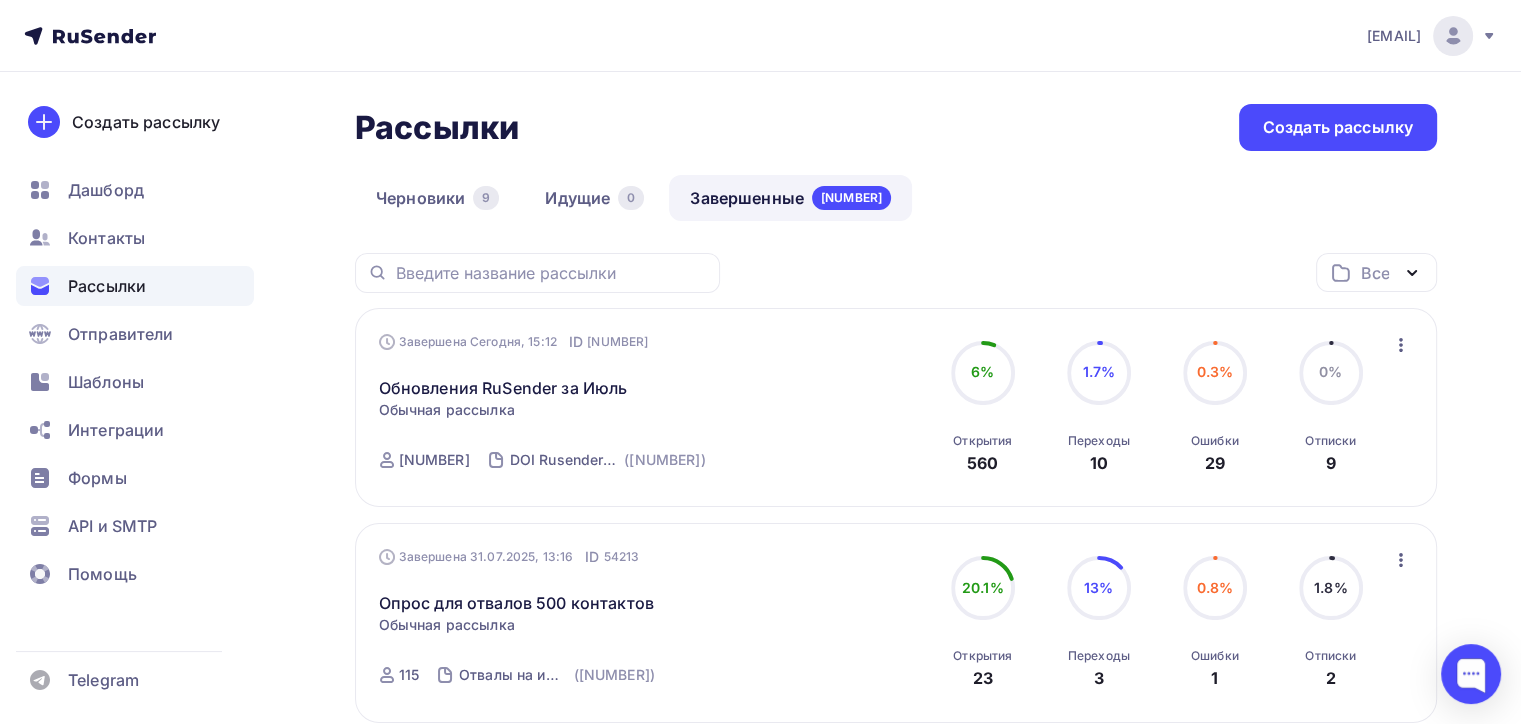 click 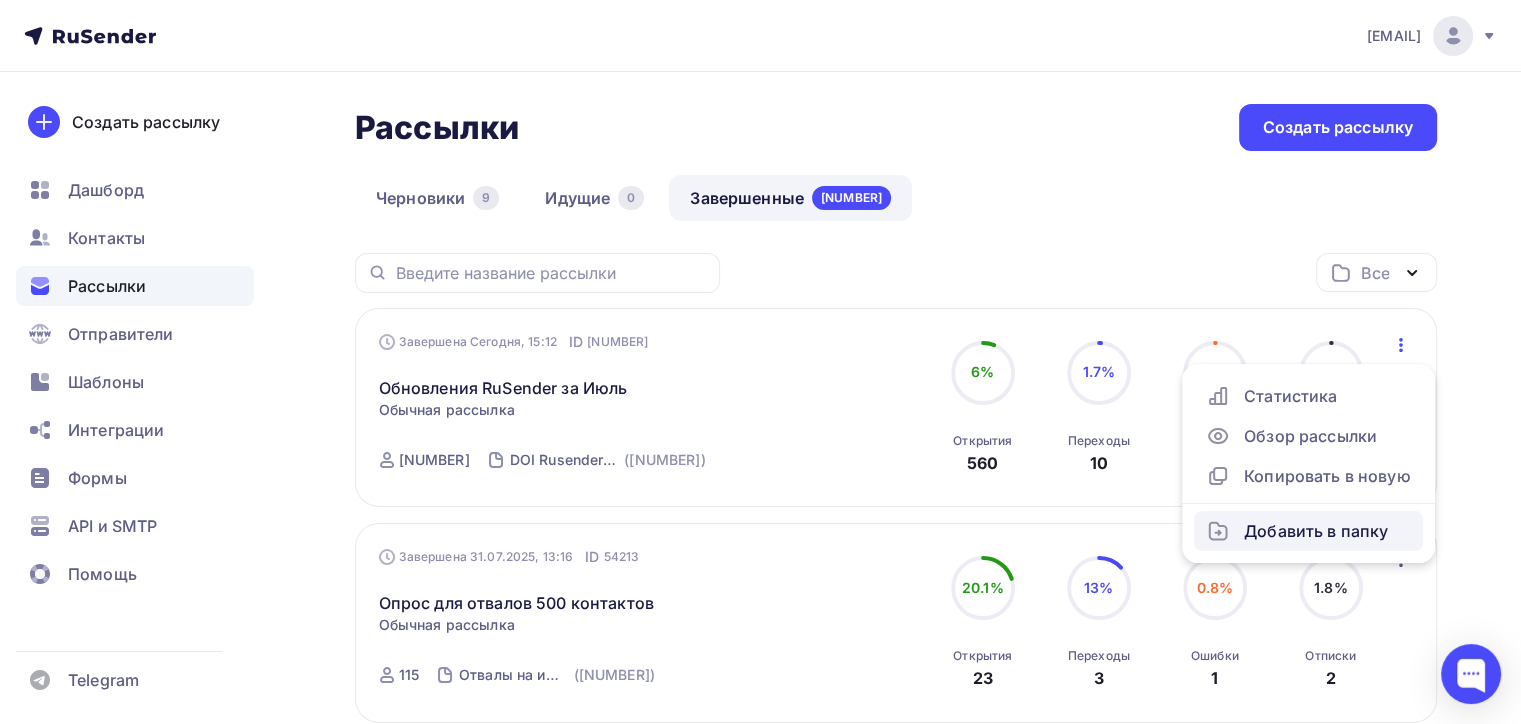 click on "Добавить в папку" at bounding box center [1308, 531] 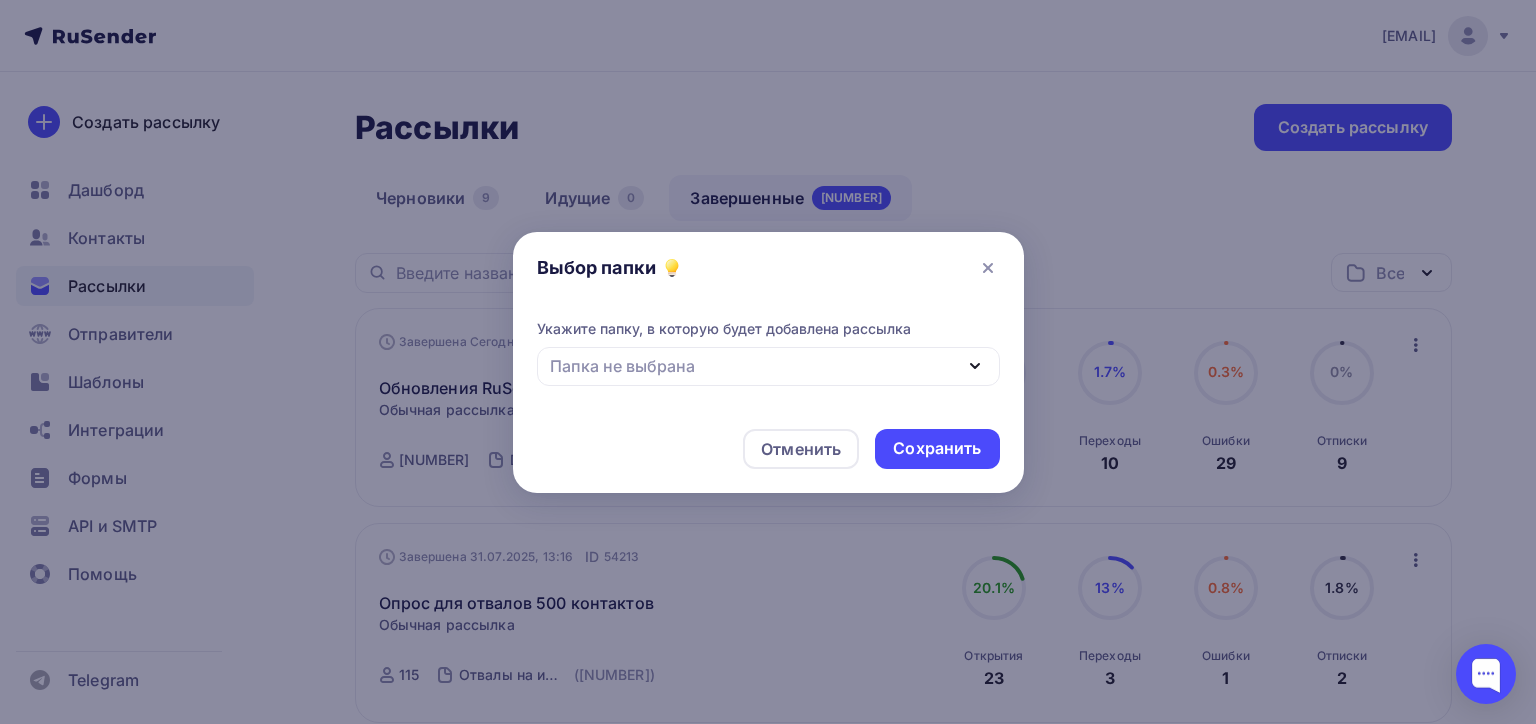 click on "Укажите папку, в которую будет добавлена рассылка
Папка не выбрана" at bounding box center [768, 352] 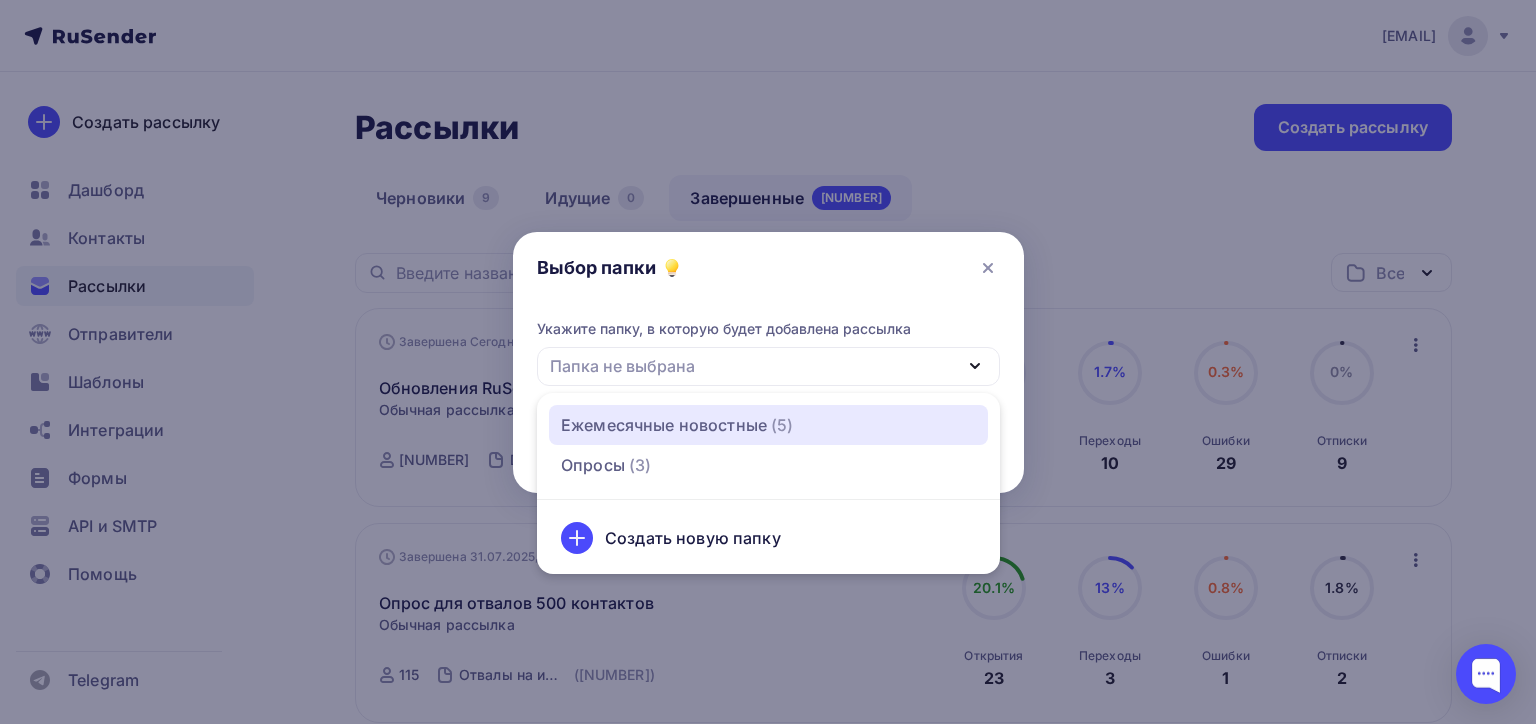 click on "Ежемесячные новостные" at bounding box center (664, 425) 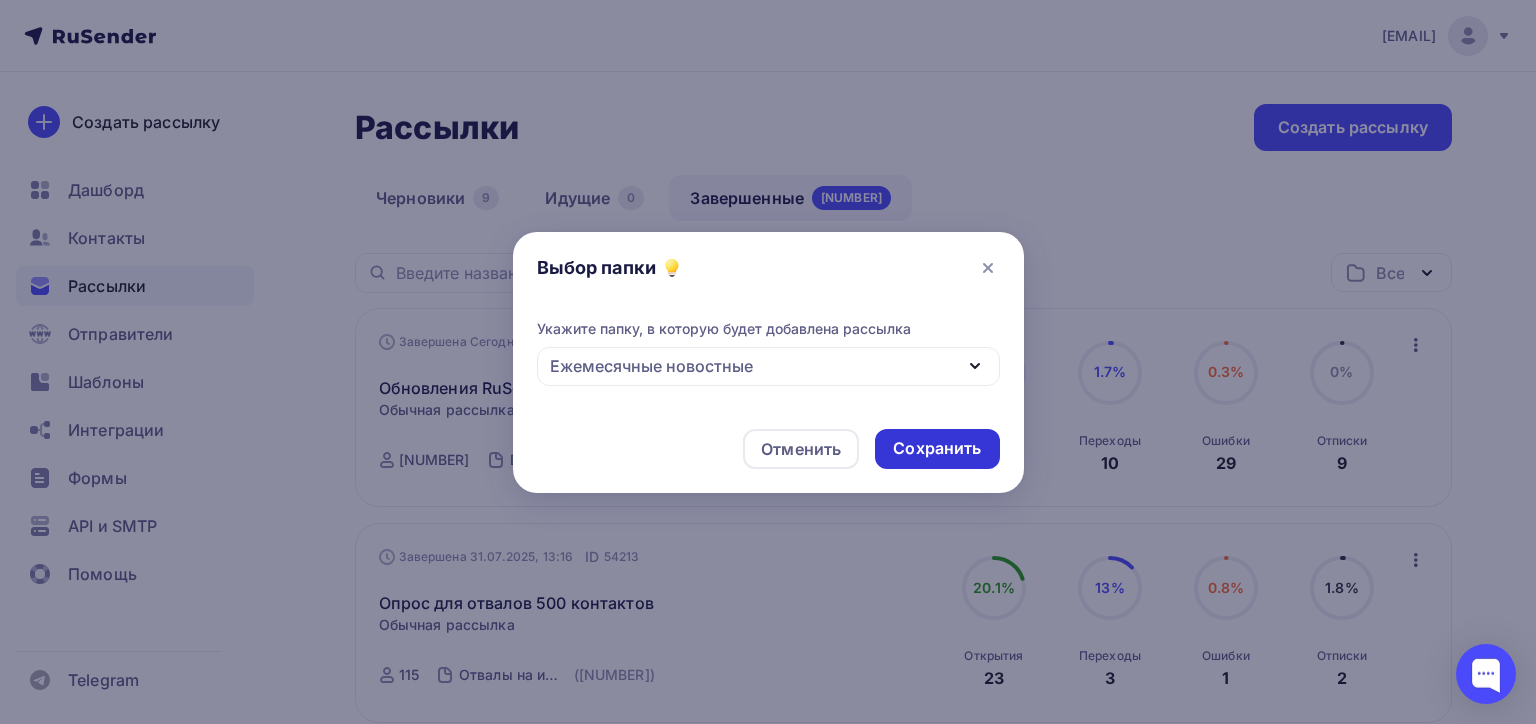 click on "Сохранить" at bounding box center (937, 448) 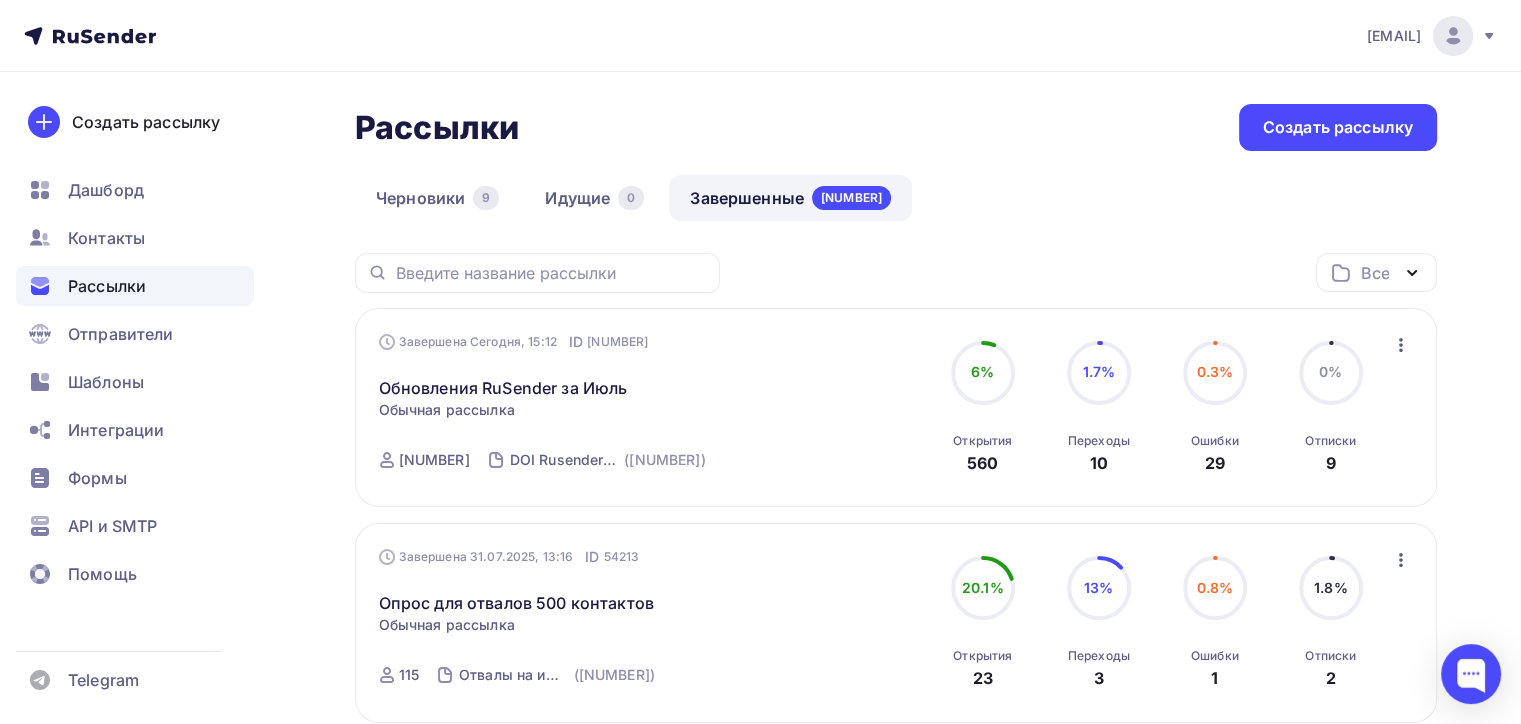 click on "Все
Все папки        Ежемесячные новостные
(5)                       Опросы
(3)                           Создать новую папку
Завершена
Сегодня, 15:12
ID   54951             Обновления RuSender за Июль
Статистика
Обзор рассылки
Копировать в новую
Добавить в папку
Обычная рассылка
Завершена
Сегодня, 15:12
ID   54951    Завершена
9 316
DOI Rusender 07.08.25   (11863)     6%   6%
Открытия
560
1.7%   1.7%" at bounding box center (896, 1453) 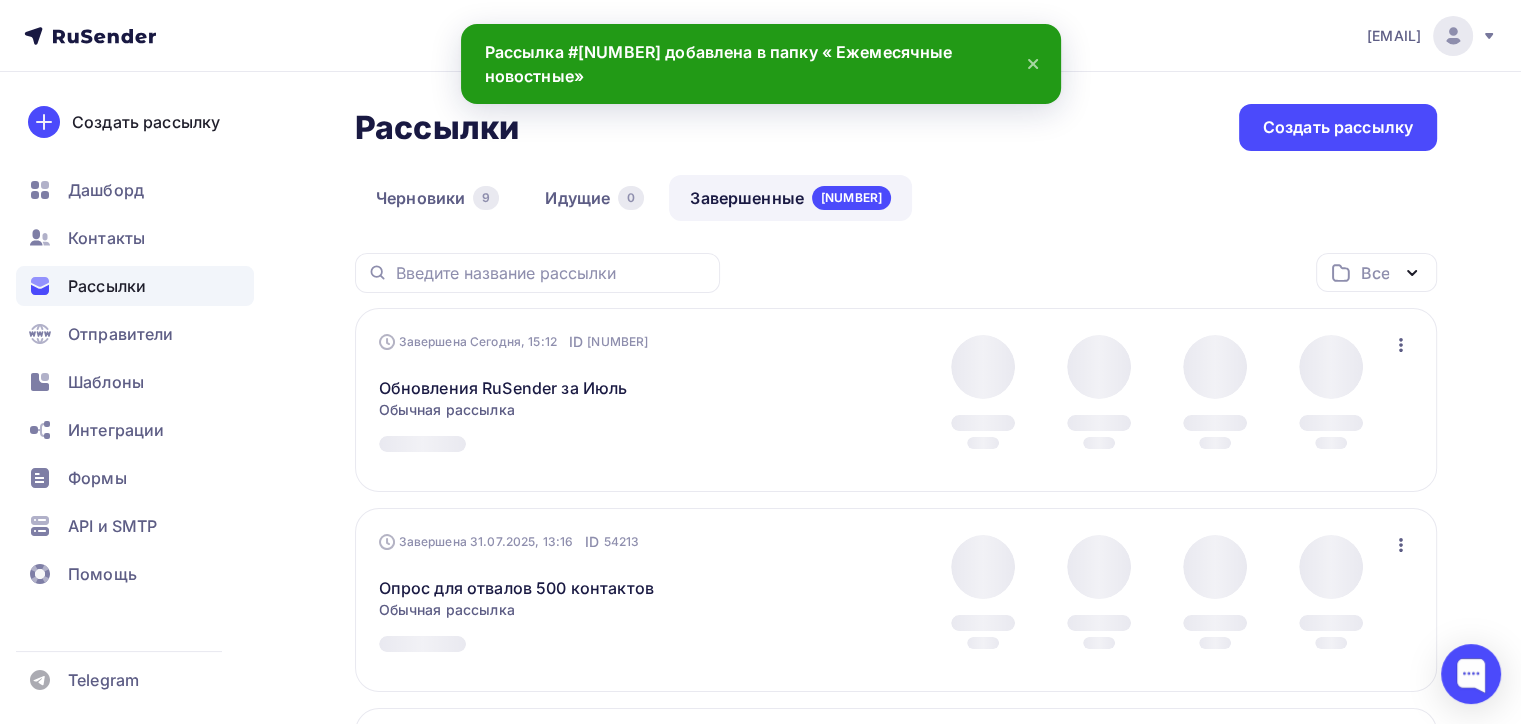 click 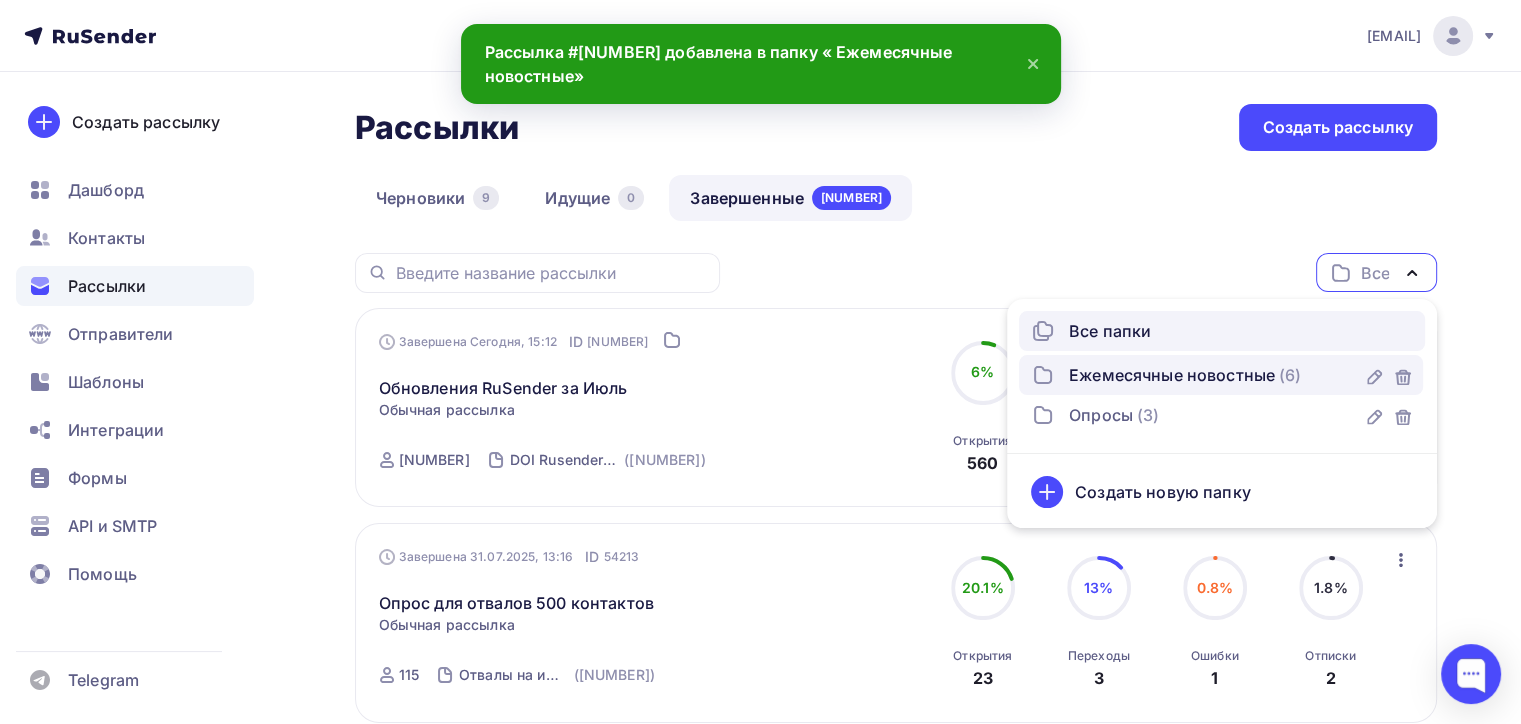 click on "Ежемесячные новостные" at bounding box center [1172, 375] 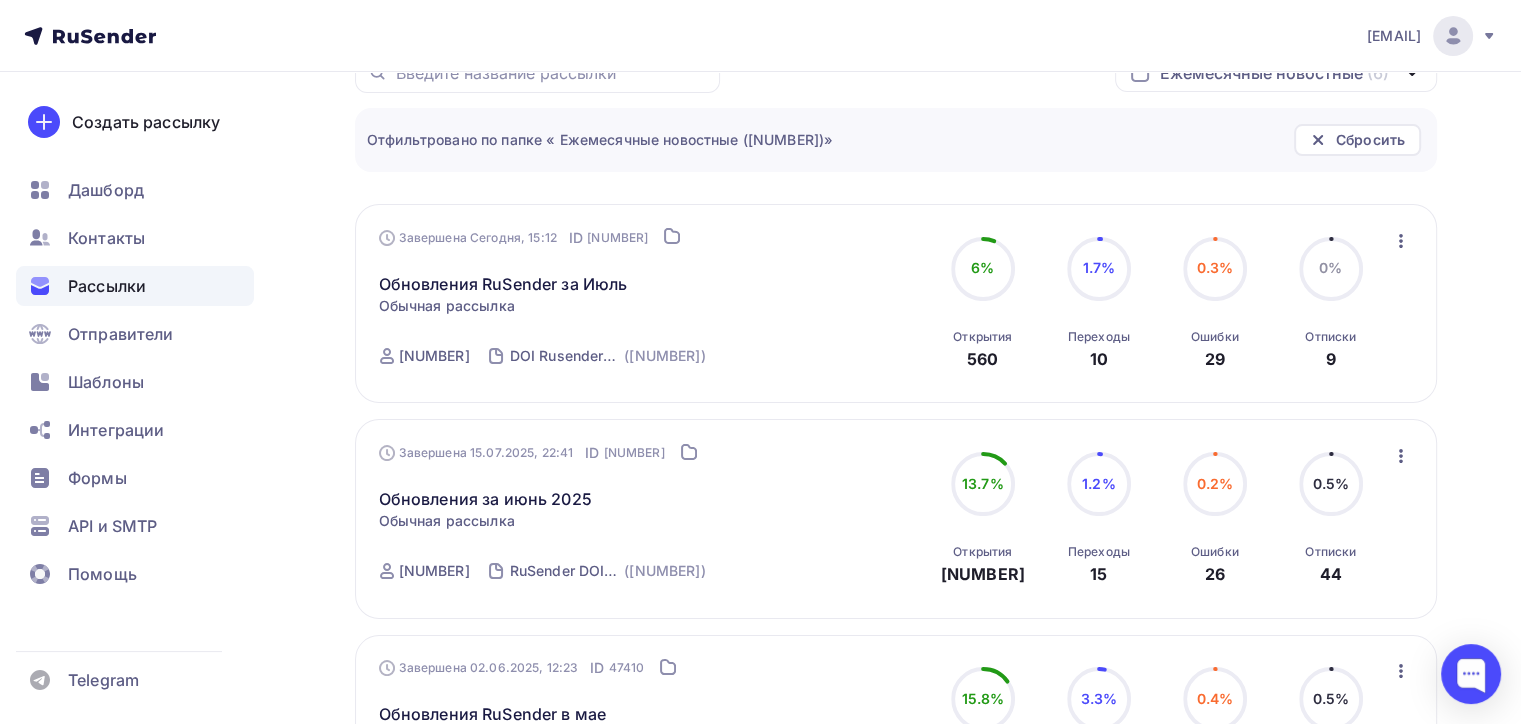 scroll, scrollTop: 300, scrollLeft: 0, axis: vertical 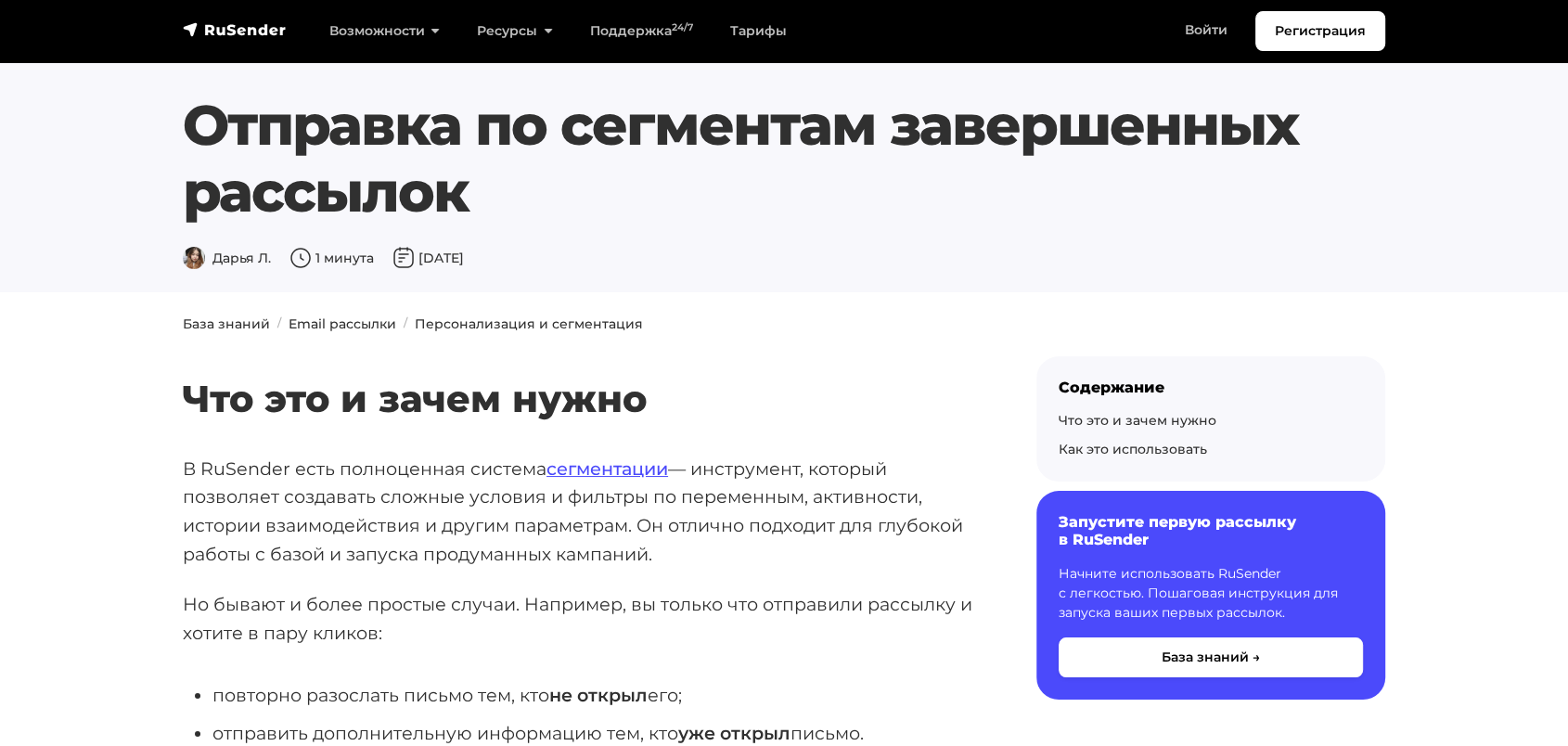 drag, startPoint x: 919, startPoint y: 626, endPoint x: 824, endPoint y: 115, distance: 519.7557 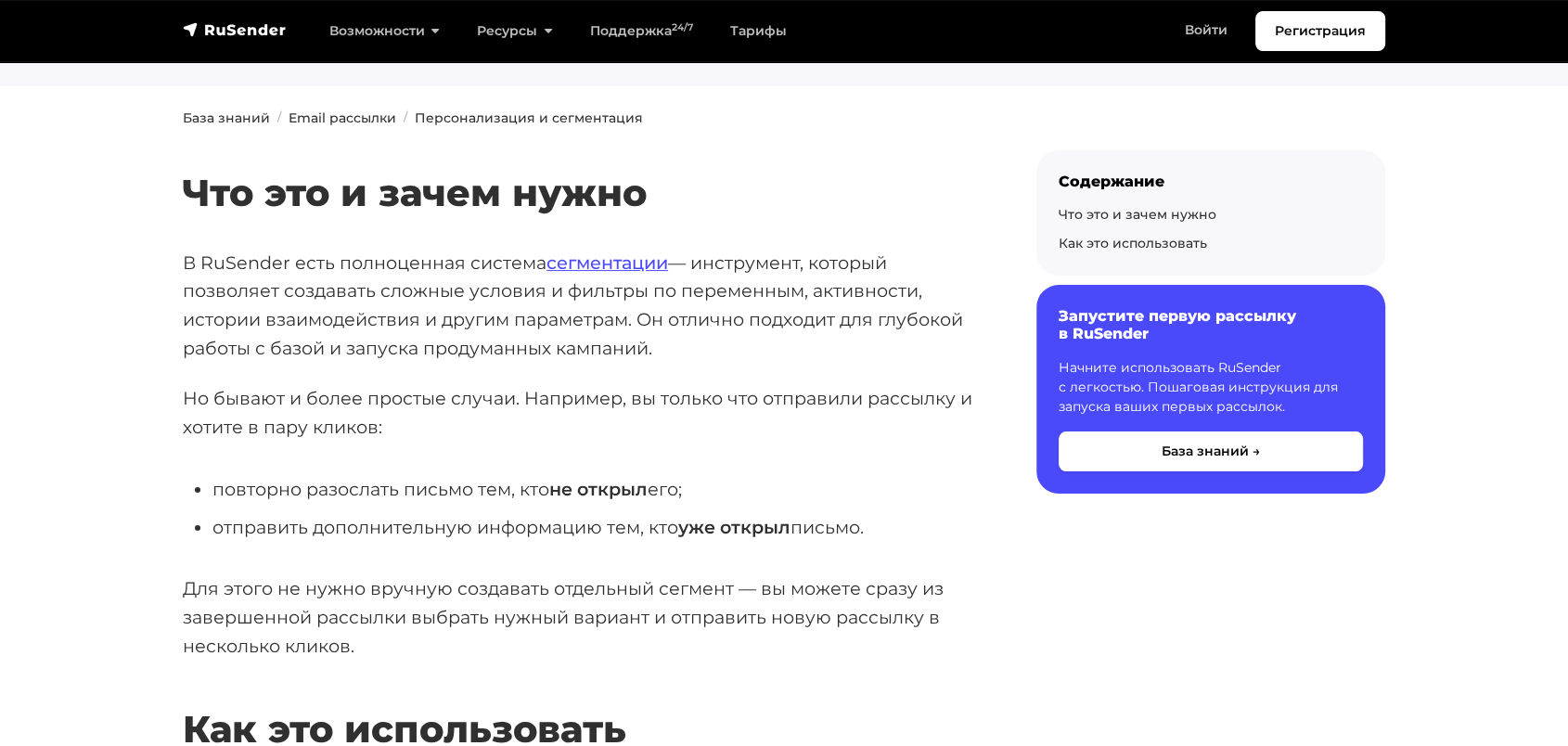 scroll, scrollTop: 103, scrollLeft: 0, axis: vertical 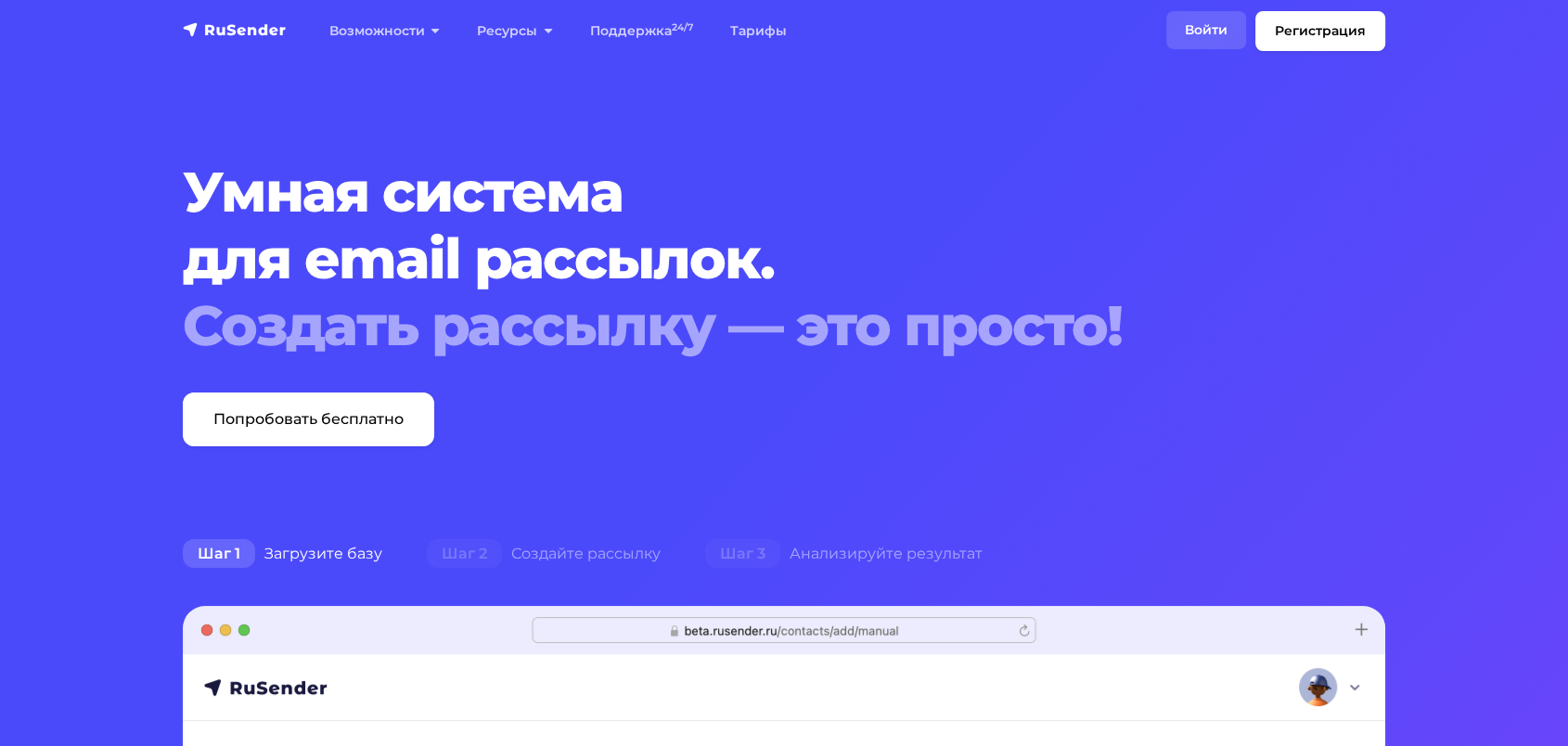 click on "Войти" at bounding box center (1206, 30) 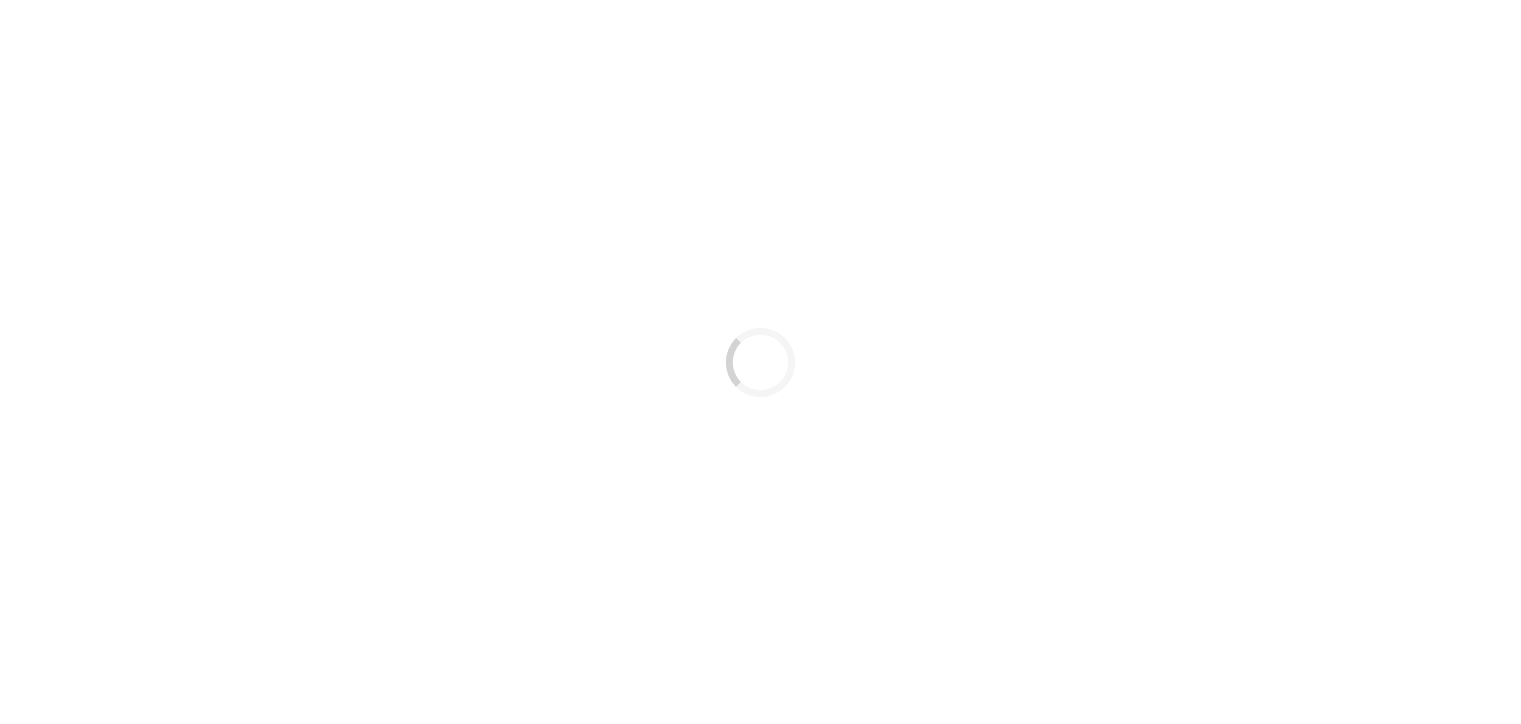 scroll, scrollTop: 0, scrollLeft: 0, axis: both 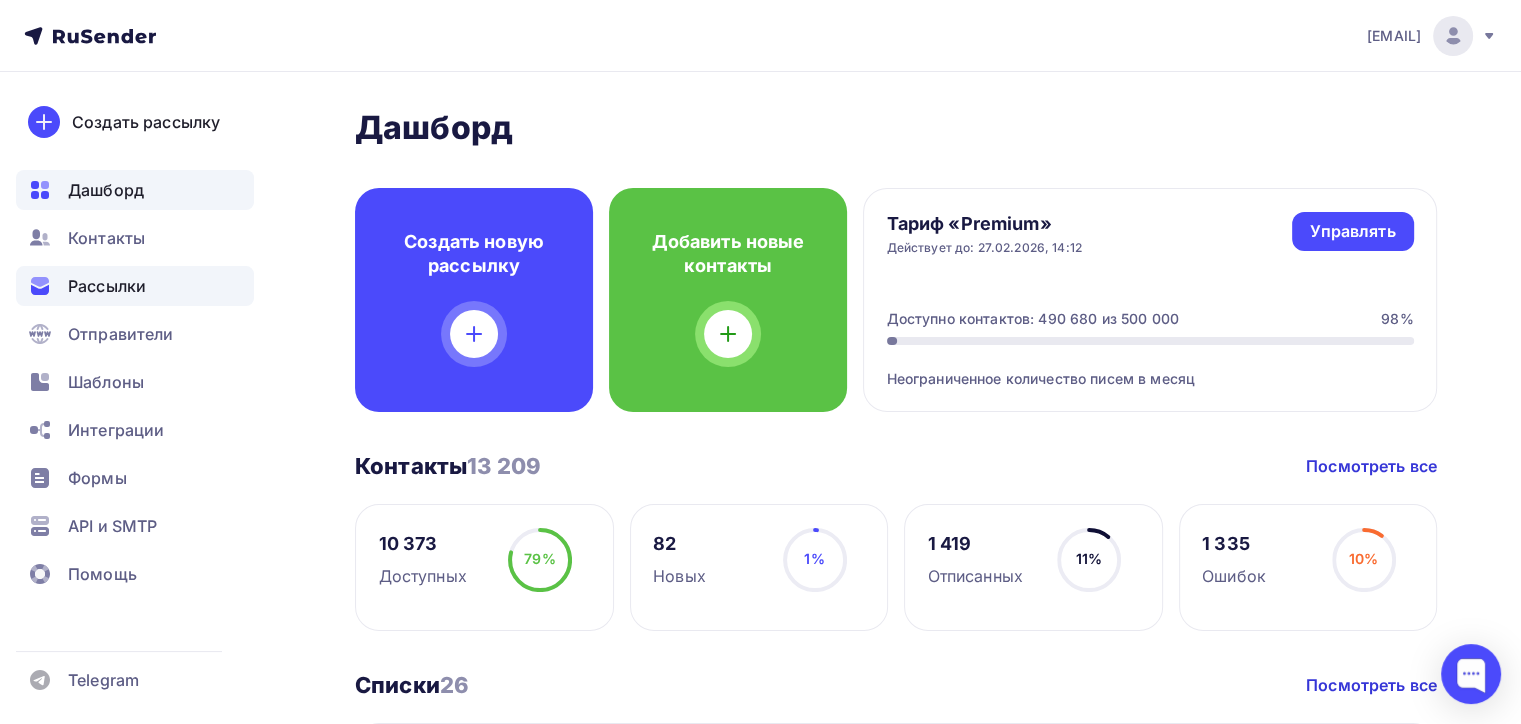 click on "Рассылки" at bounding box center [135, 286] 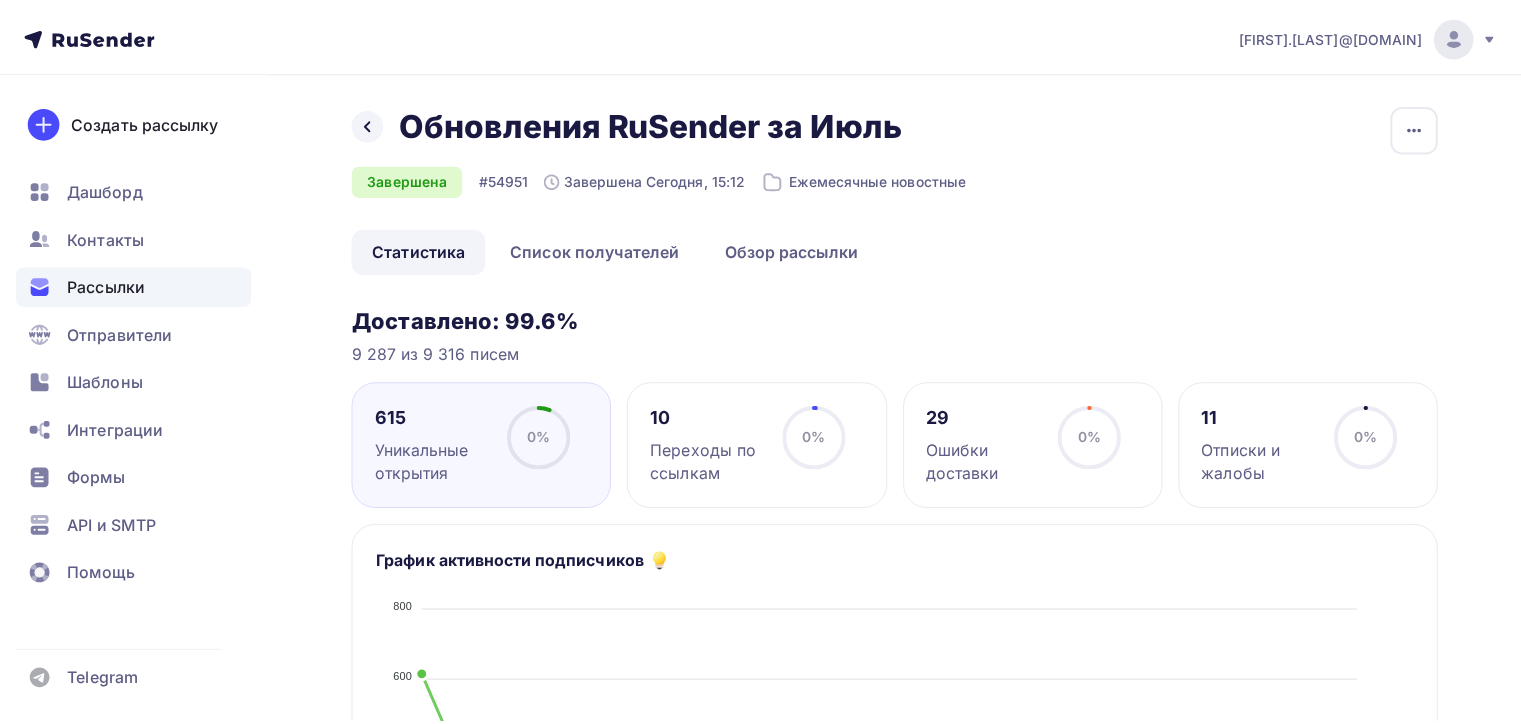 scroll, scrollTop: 0, scrollLeft: 0, axis: both 